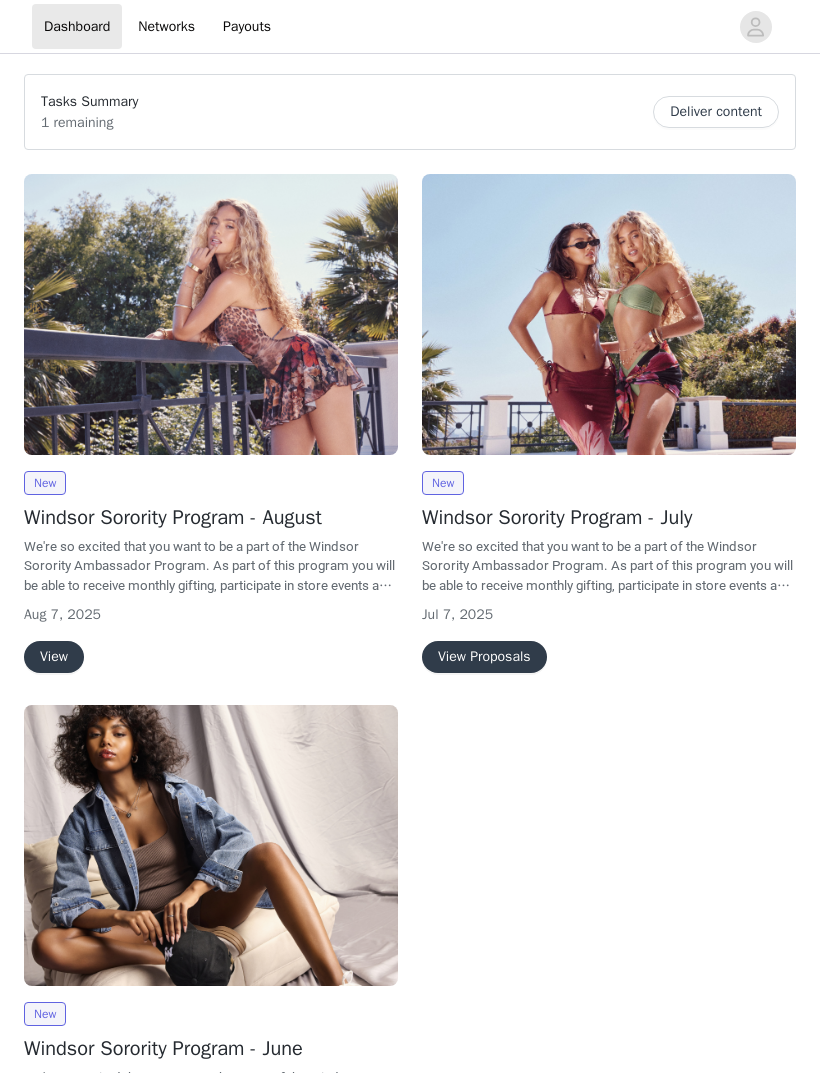 scroll, scrollTop: 0, scrollLeft: 0, axis: both 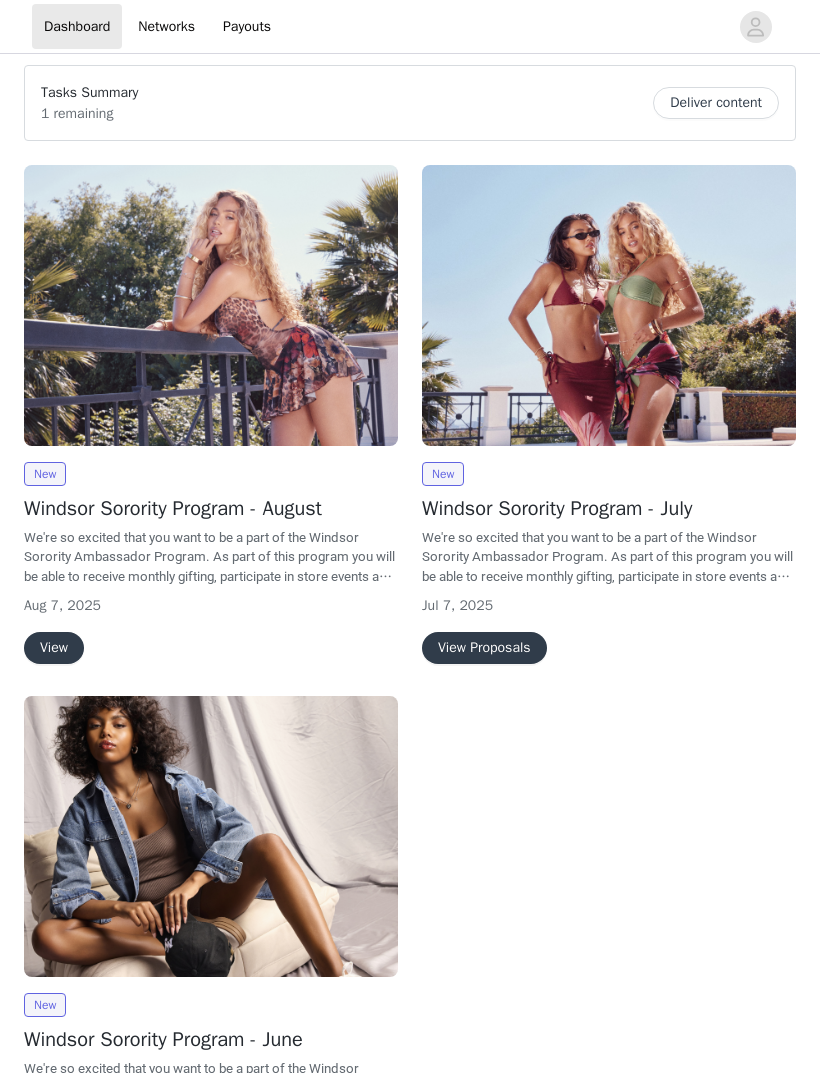 click on "View" at bounding box center [54, 648] 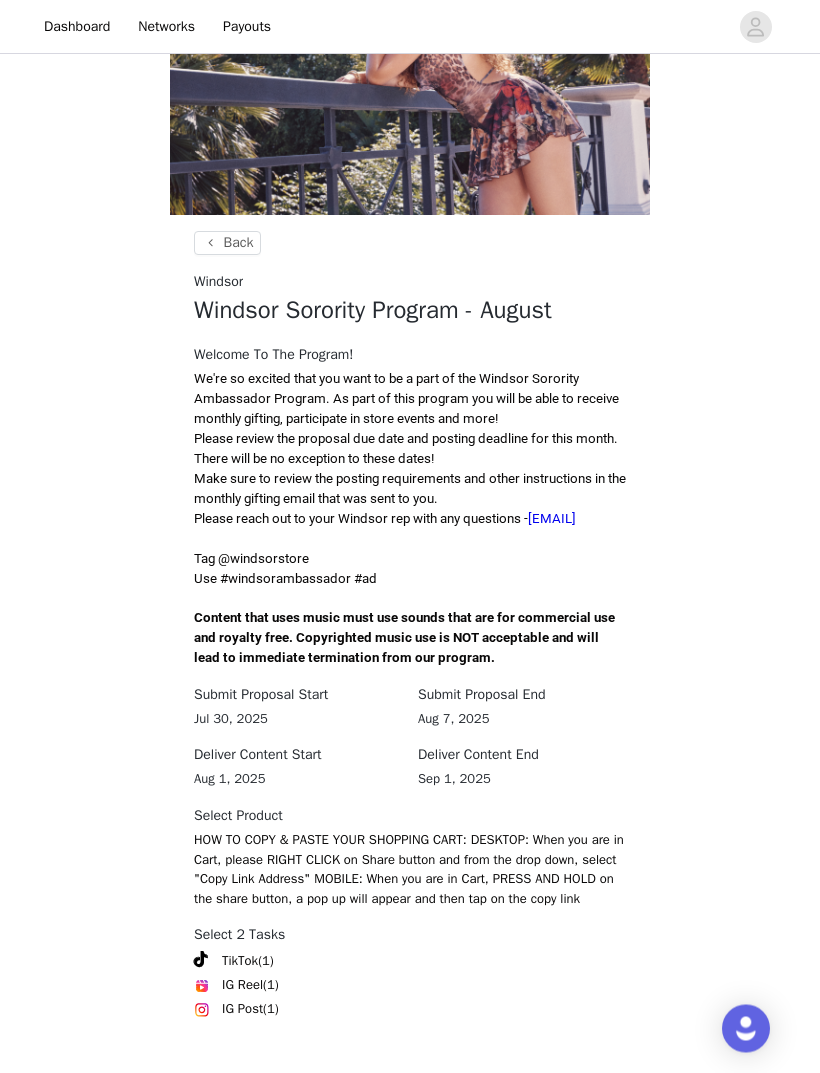 scroll, scrollTop: 223, scrollLeft: 0, axis: vertical 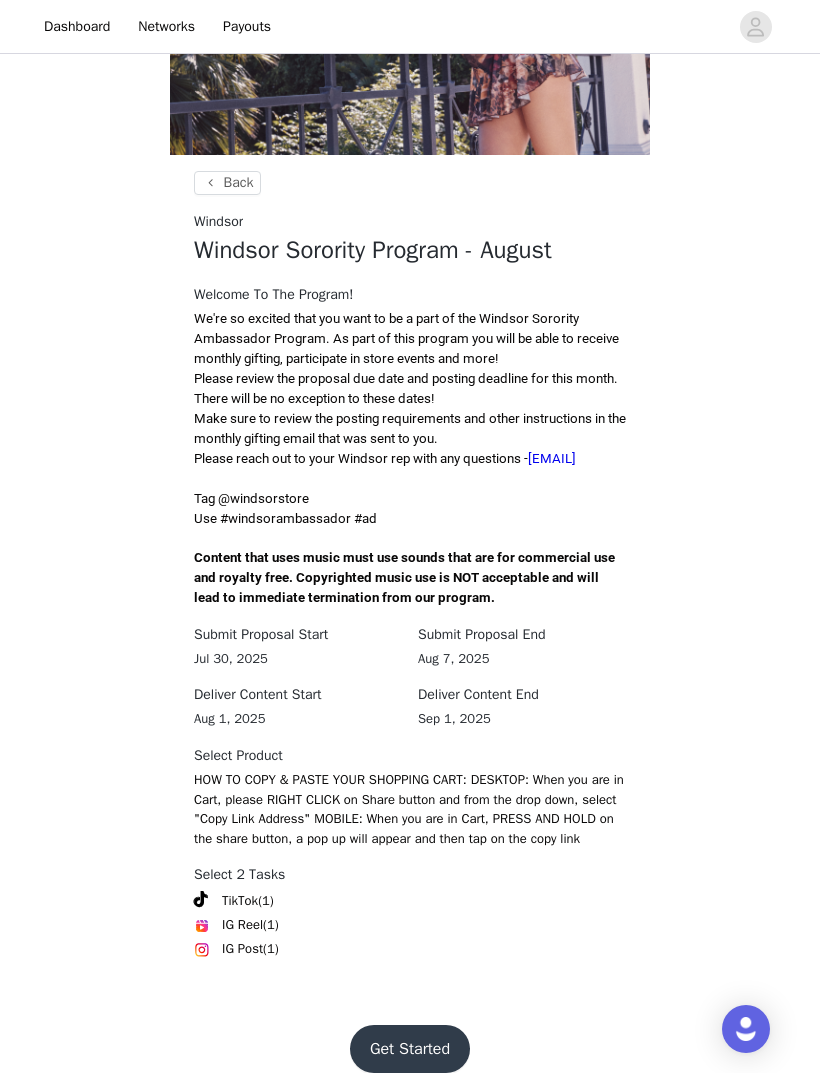 click on "Get Started" at bounding box center (410, 1049) 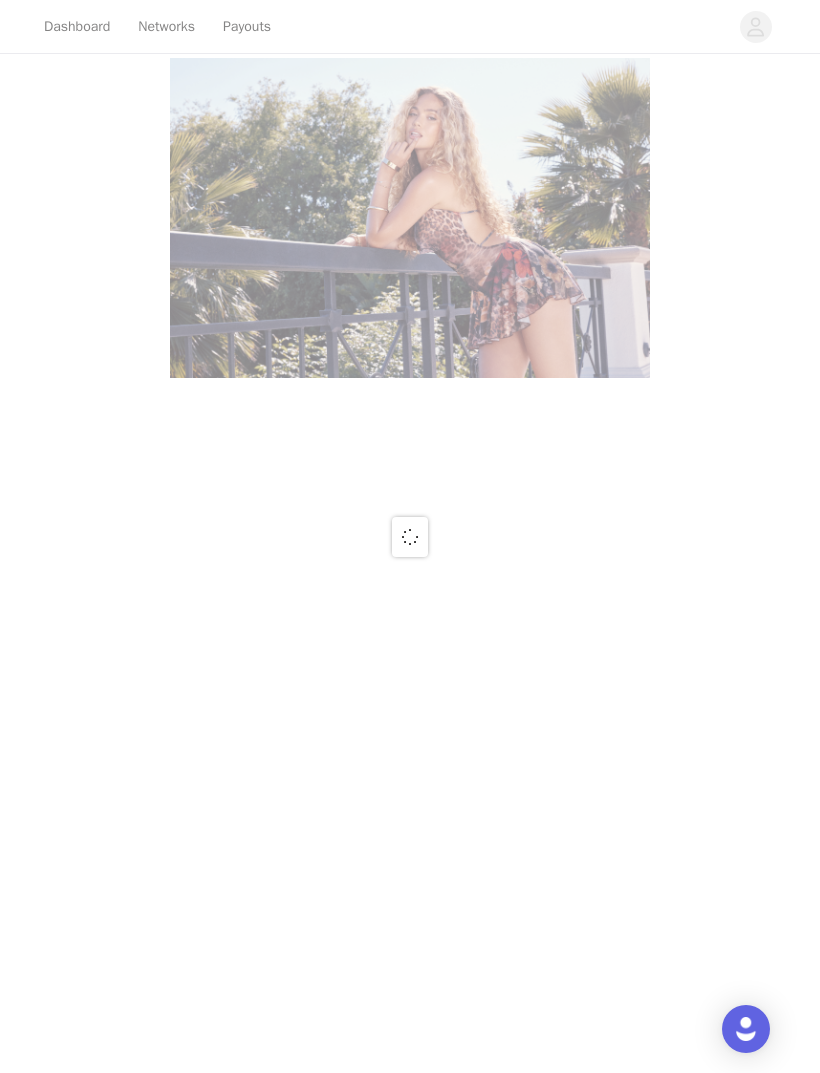 scroll, scrollTop: 0, scrollLeft: 0, axis: both 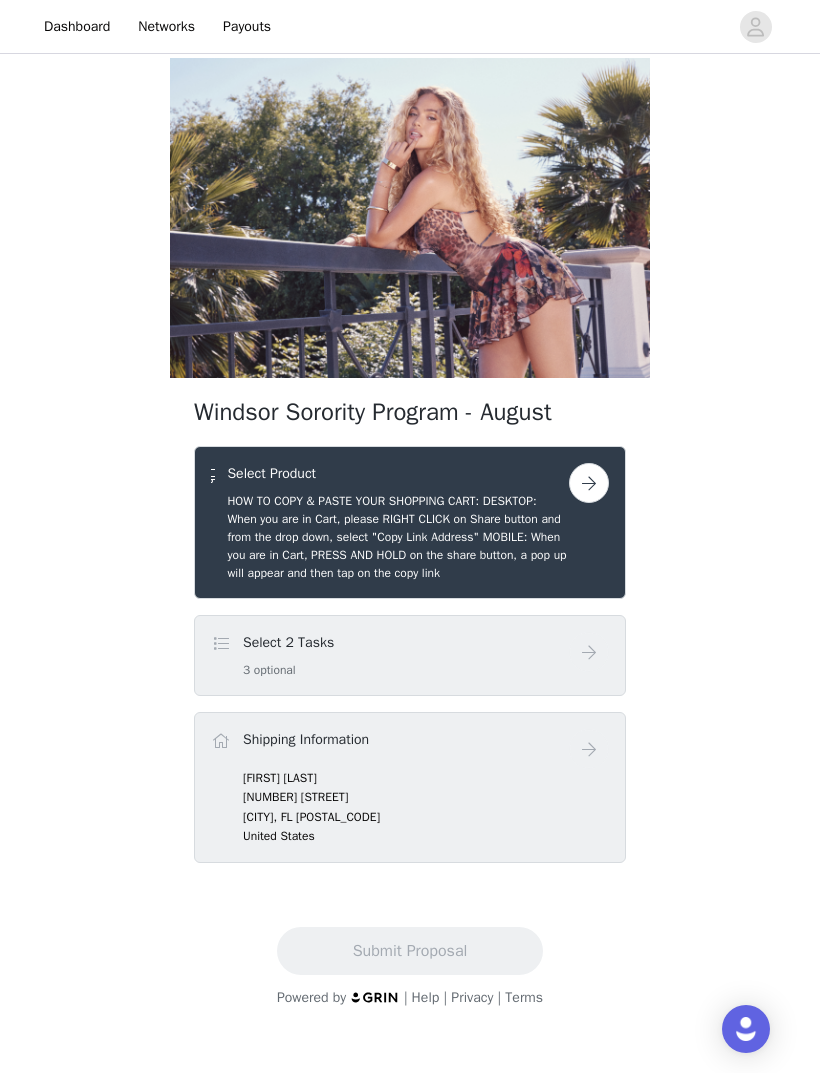 click at bounding box center [221, 644] 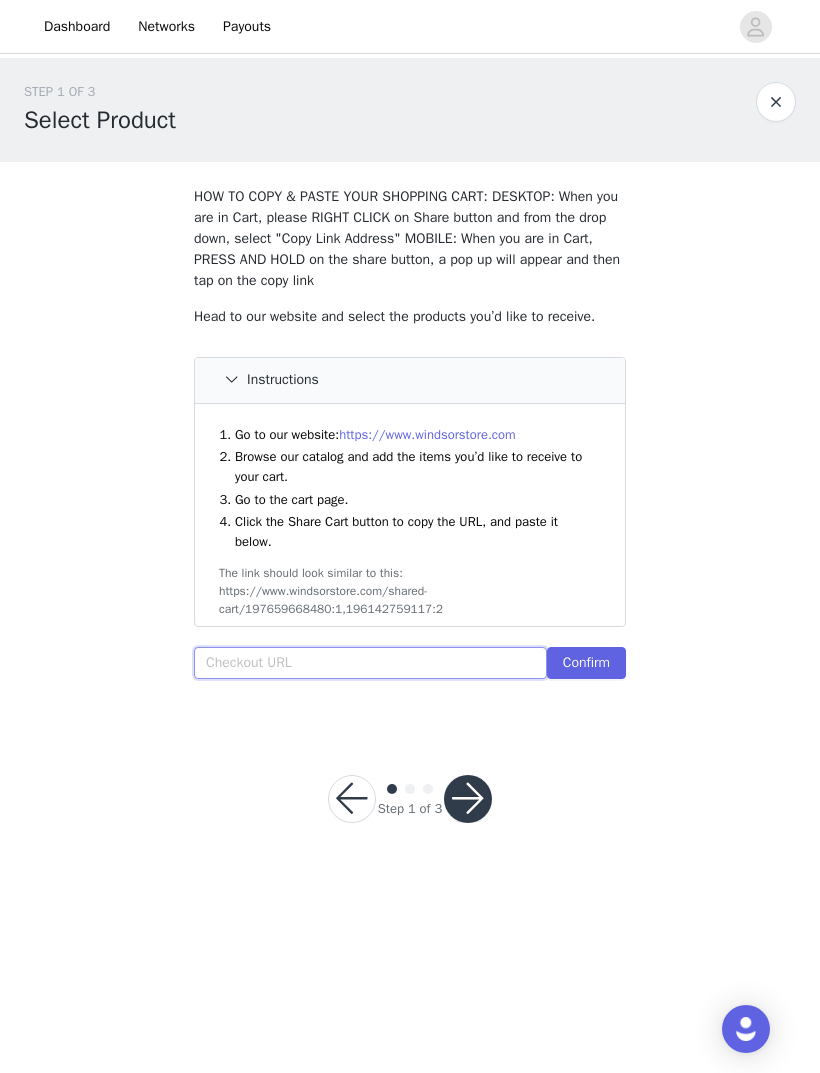 click at bounding box center [370, 663] 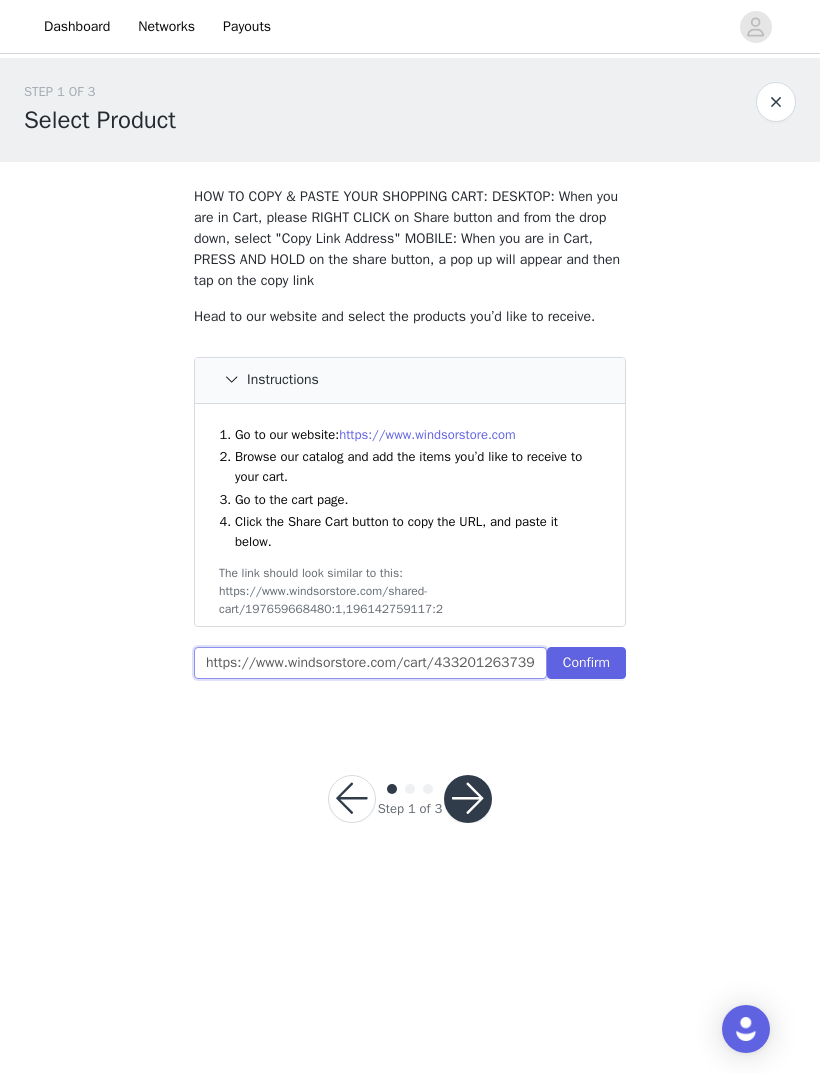 type on "https://www.windsorstore.com/cart/43320126373939:1,43451459764275:1,41132774686771:1,42969107529779:1,43372644237363:1,43461295145011:1,43462780059699:1,43311072542771:1" 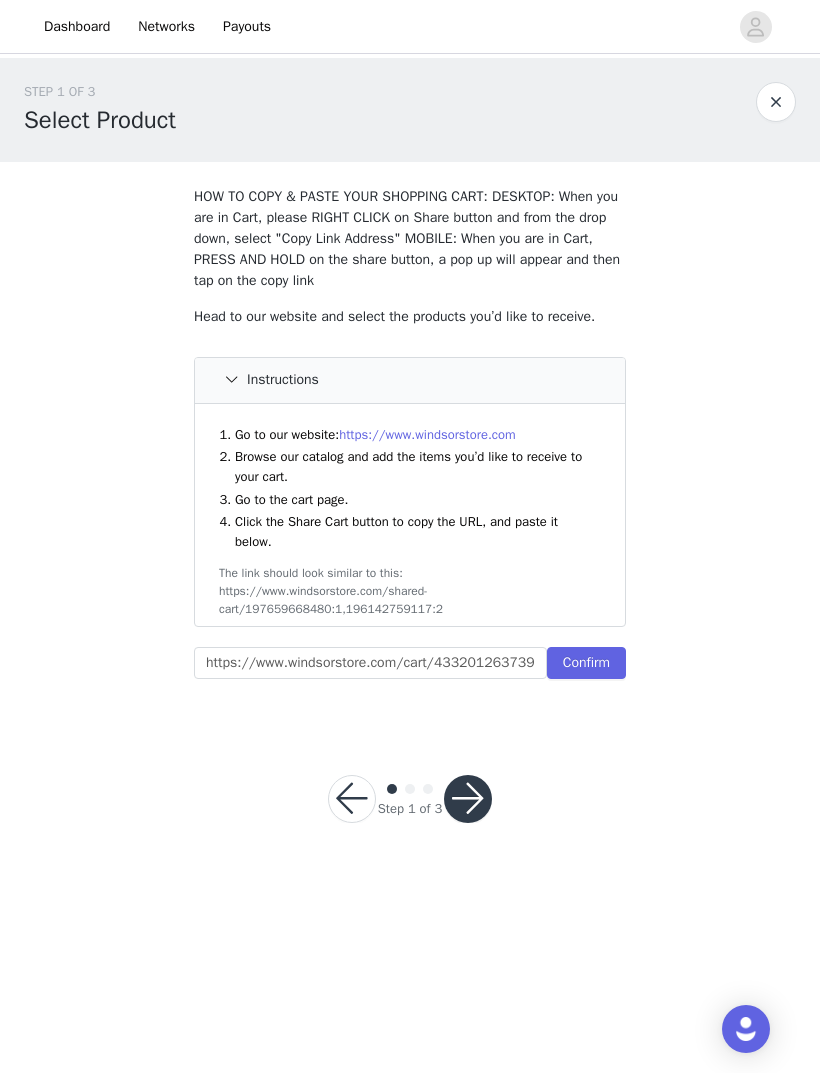 click on "Confirm" at bounding box center (586, 663) 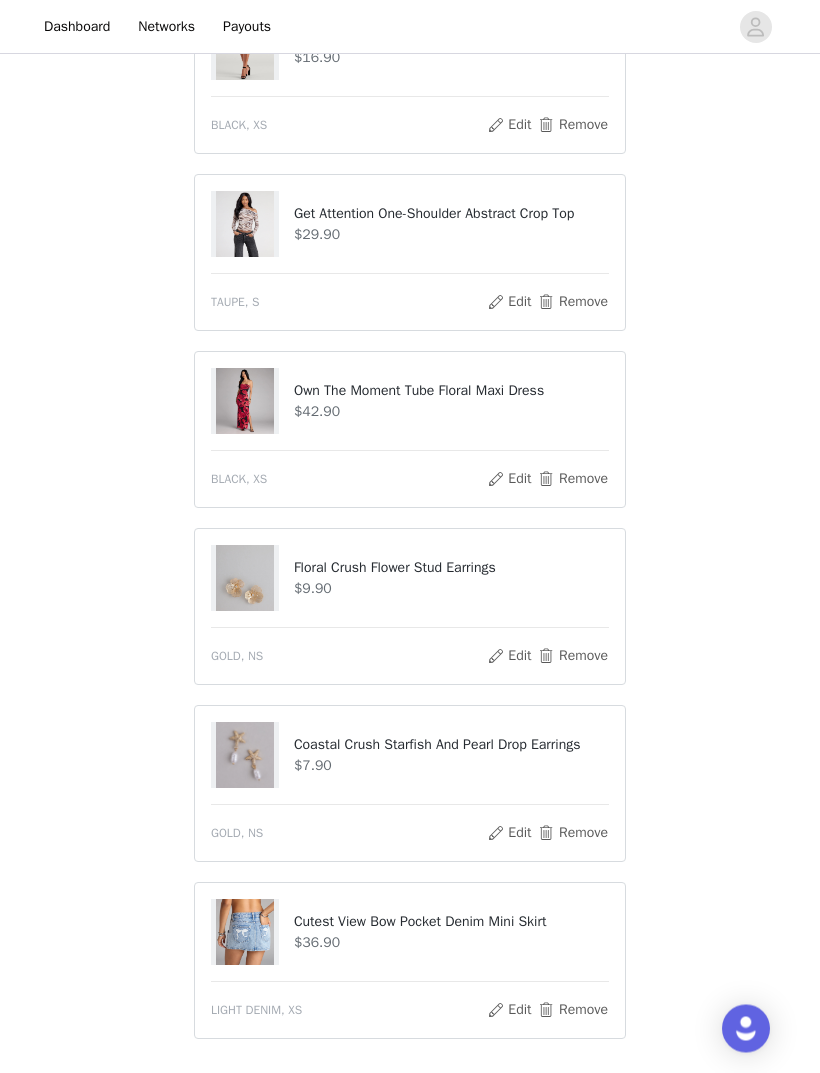 scroll, scrollTop: 1133, scrollLeft: 0, axis: vertical 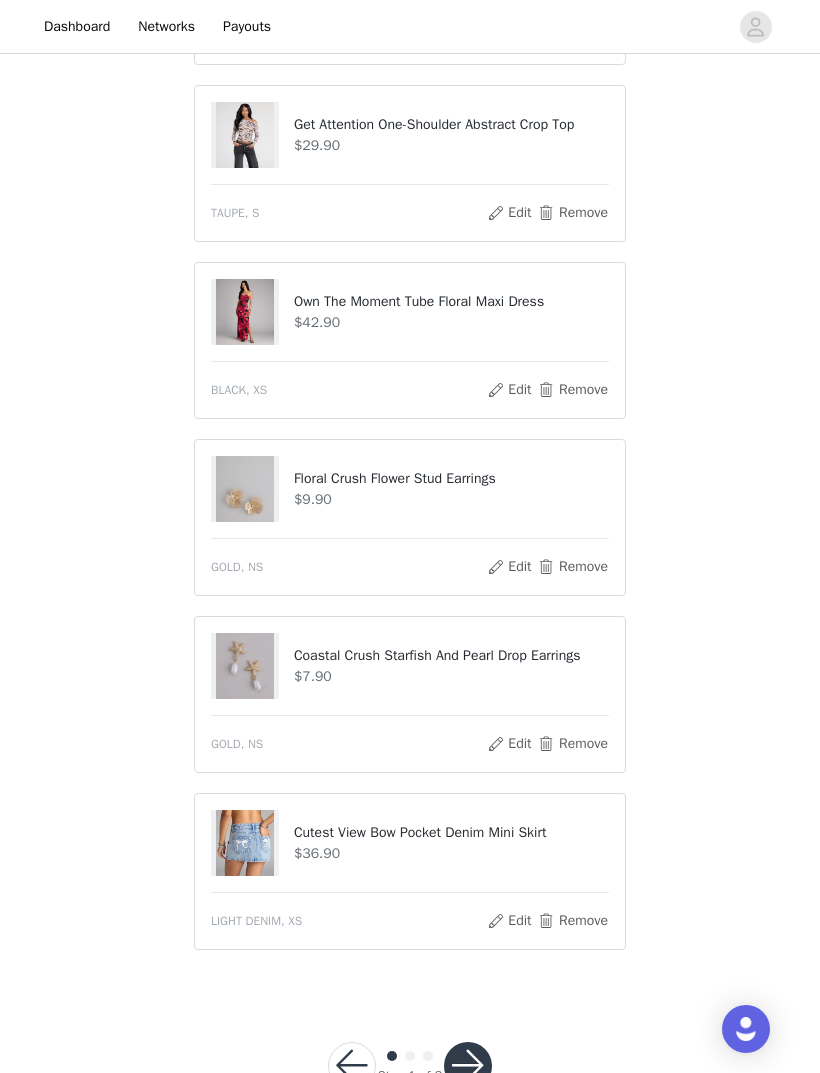 click at bounding box center [468, 1066] 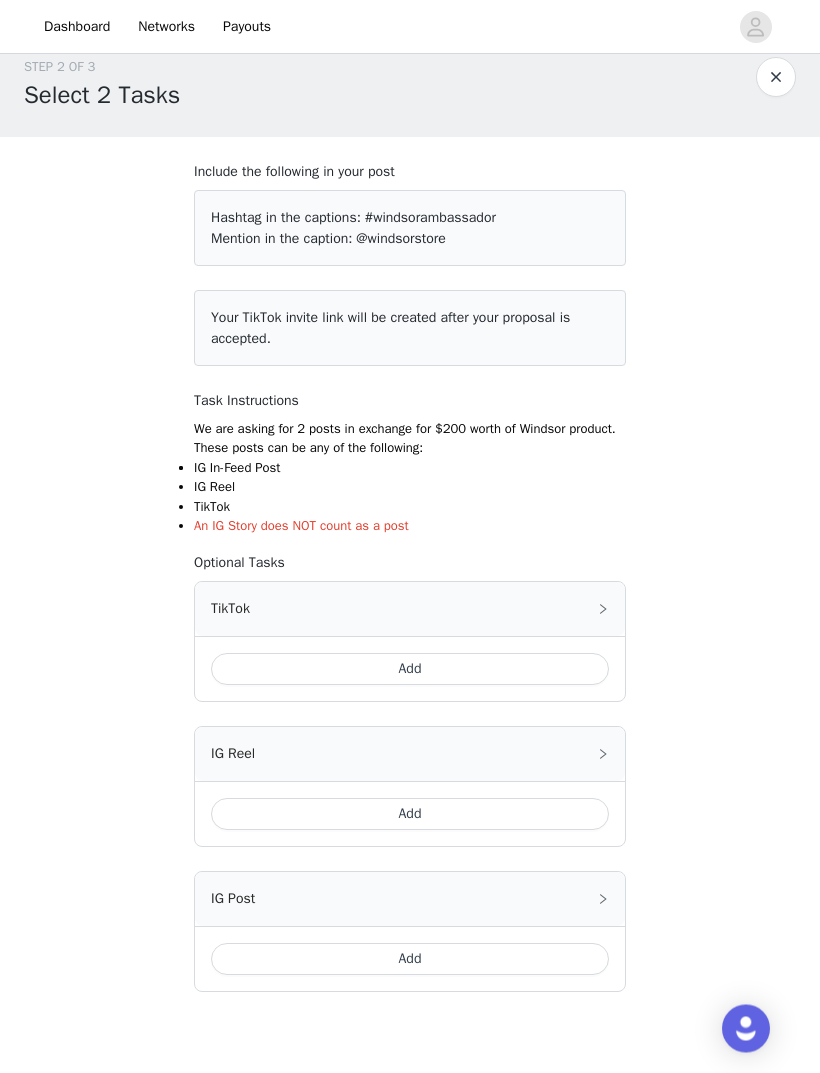 scroll, scrollTop: 70, scrollLeft: 0, axis: vertical 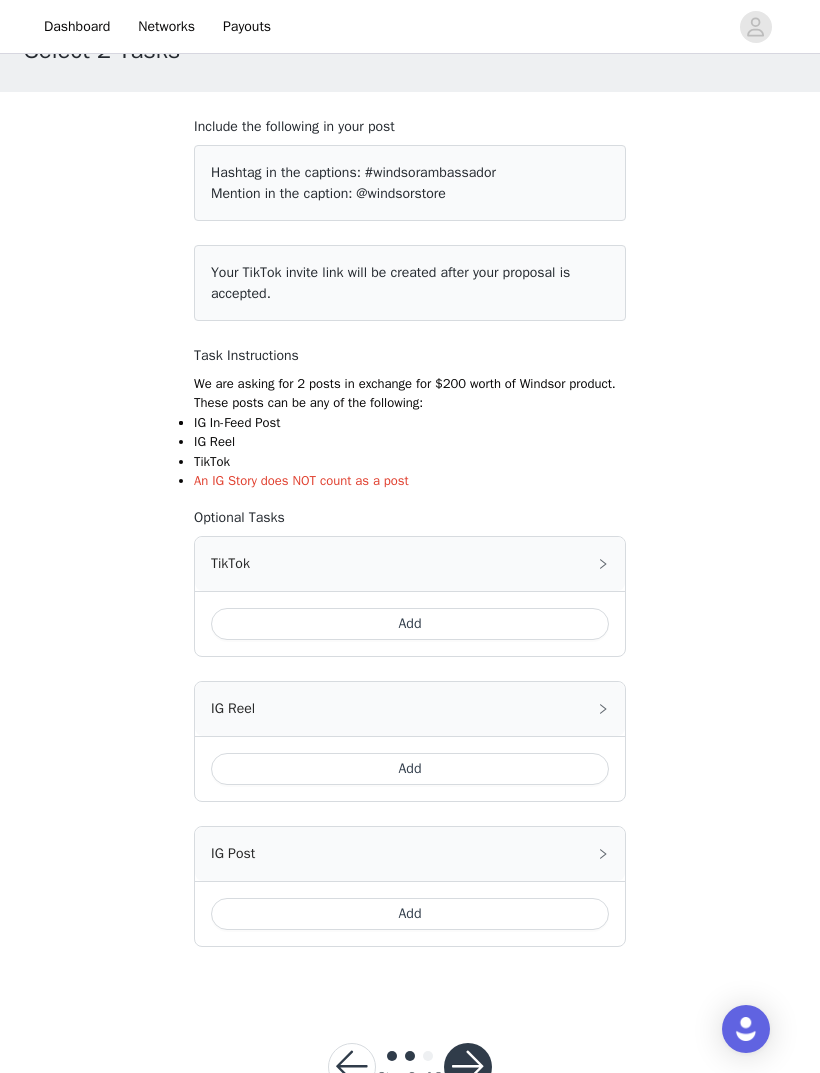 click on "Add" at bounding box center (410, 624) 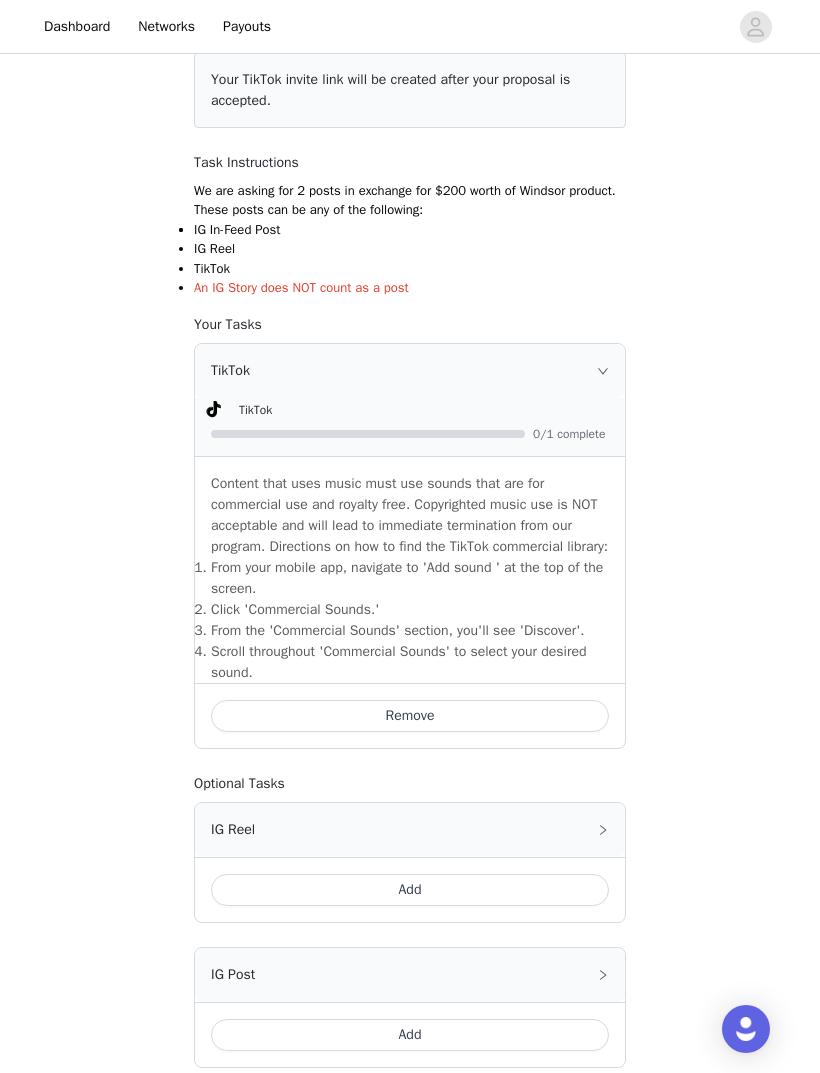 click on "Add" at bounding box center (410, 1035) 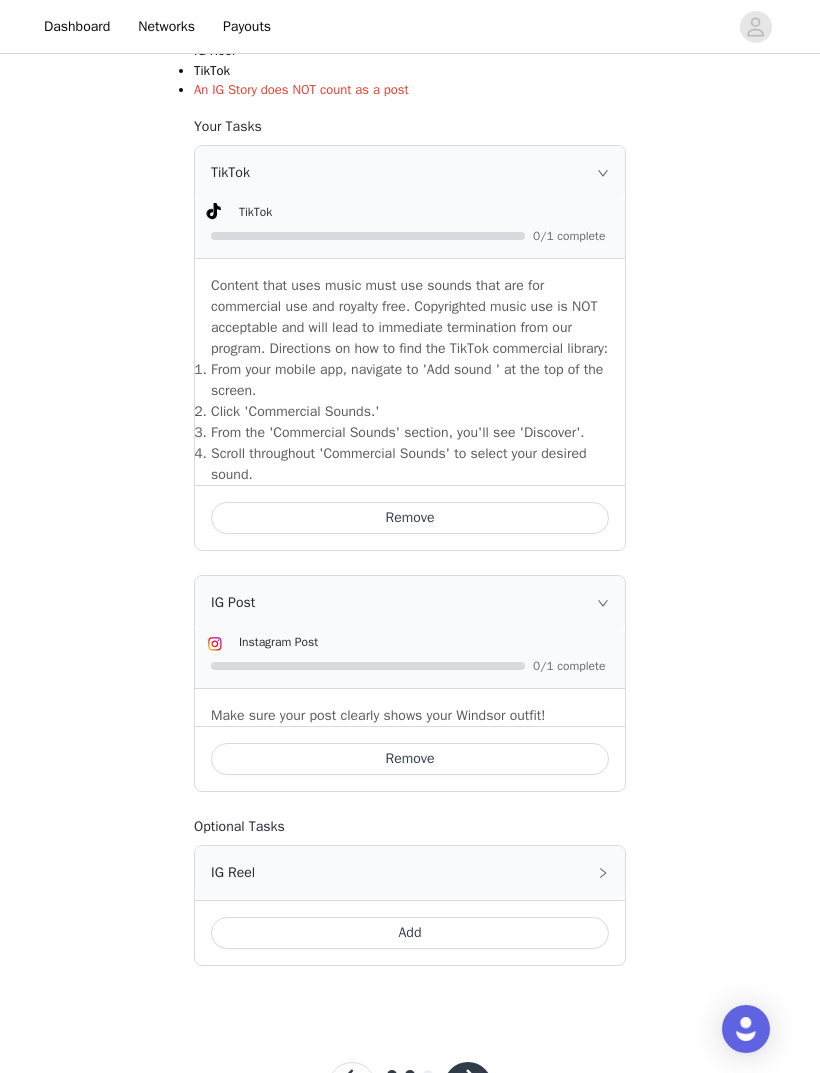 scroll, scrollTop: 501, scrollLeft: 0, axis: vertical 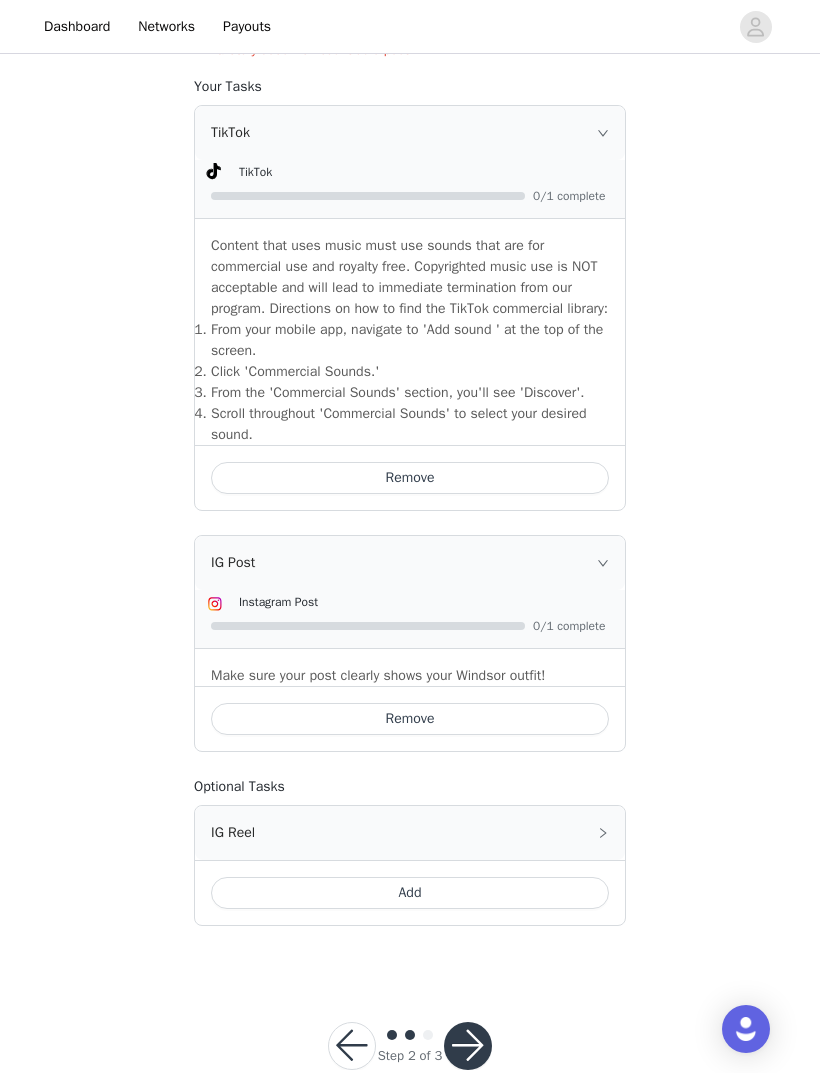 click at bounding box center [468, 1046] 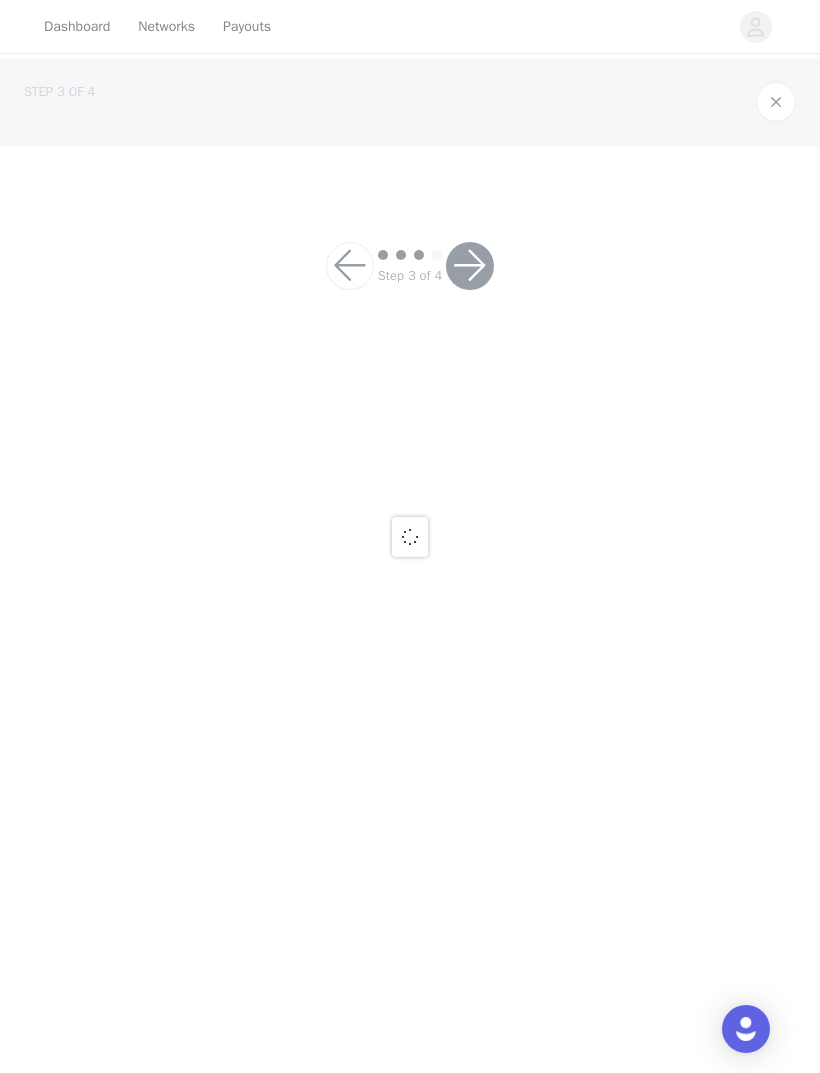 scroll, scrollTop: 0, scrollLeft: 0, axis: both 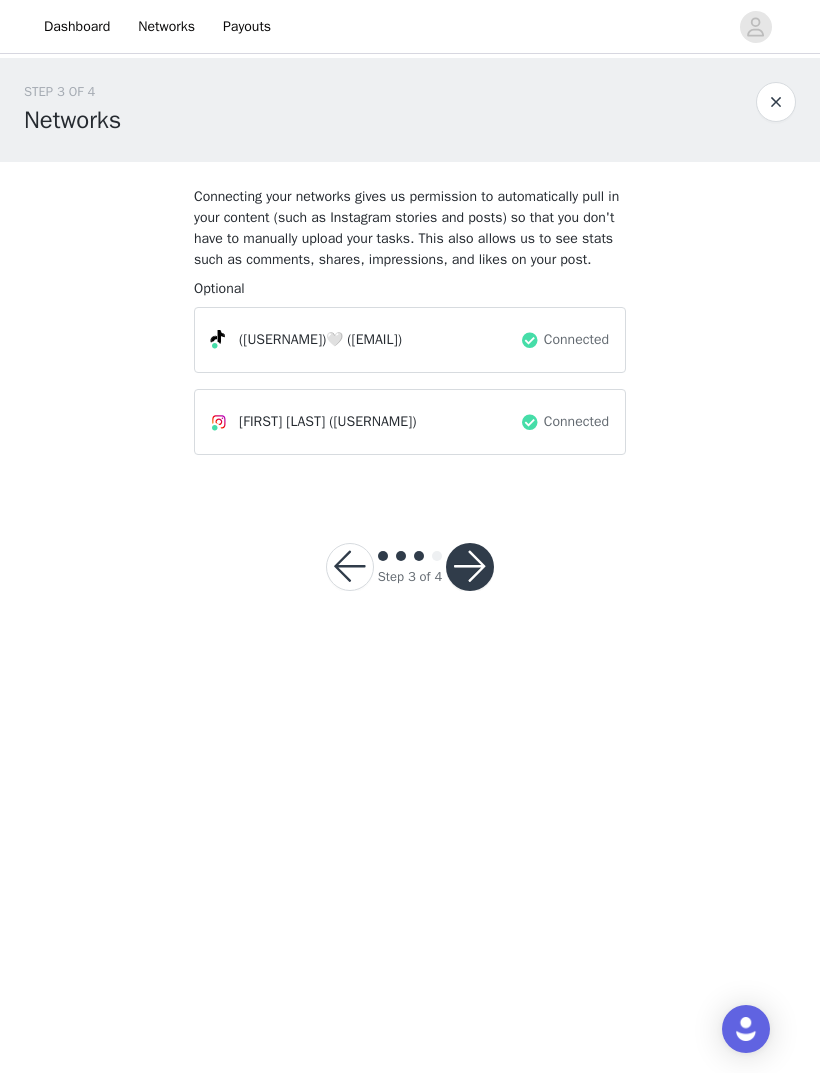 click at bounding box center [470, 567] 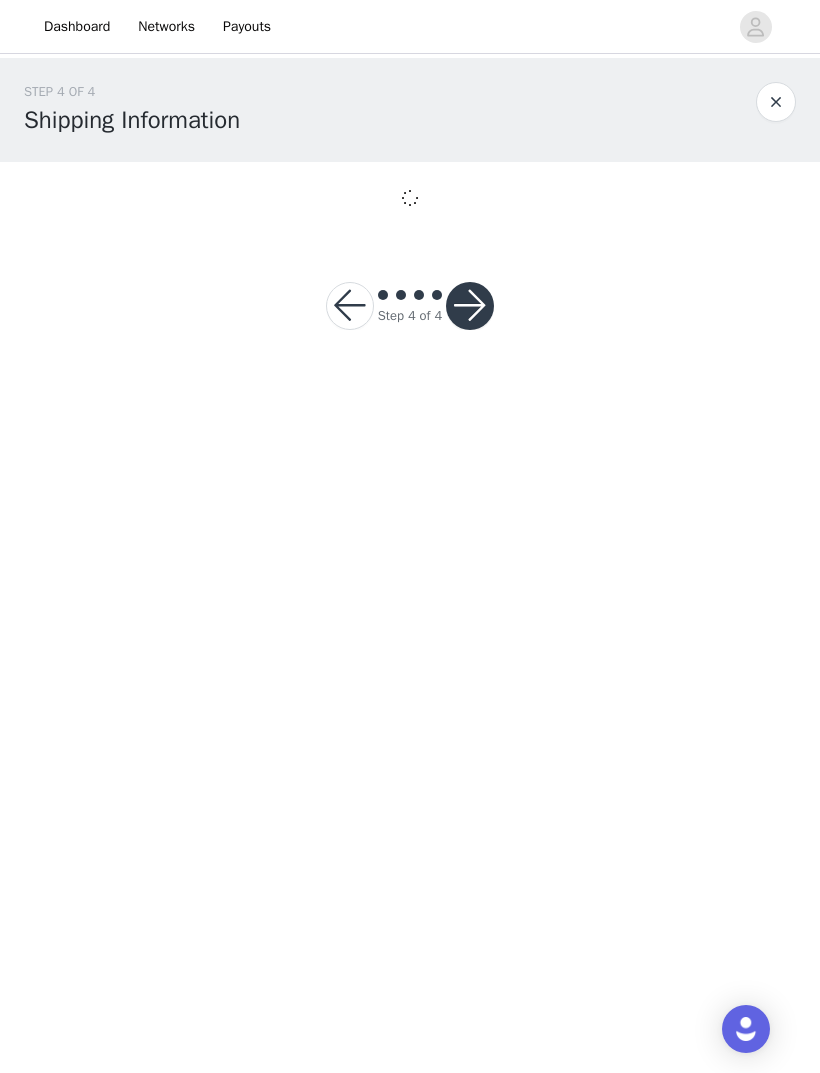click on "Dashboard Networks Payouts
STEP 4 OF 4
Shipping Information
Step 4 of 4" at bounding box center [410, 536] 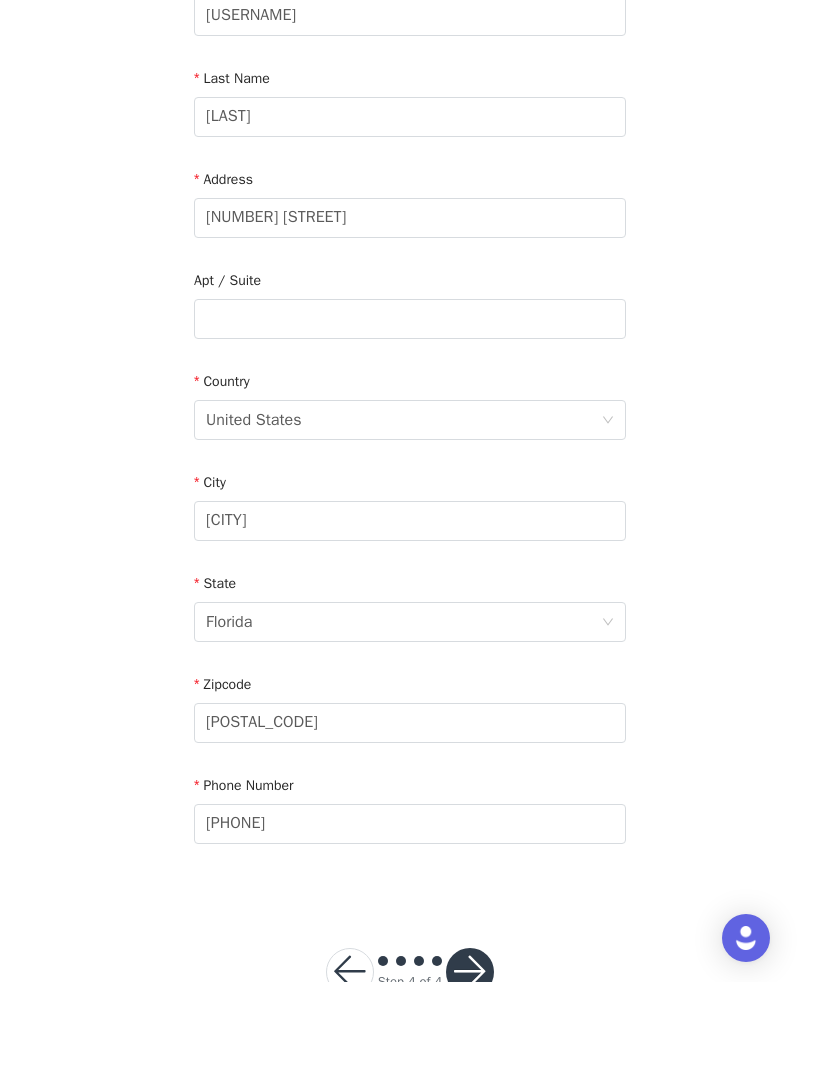 scroll, scrollTop: 226, scrollLeft: 0, axis: vertical 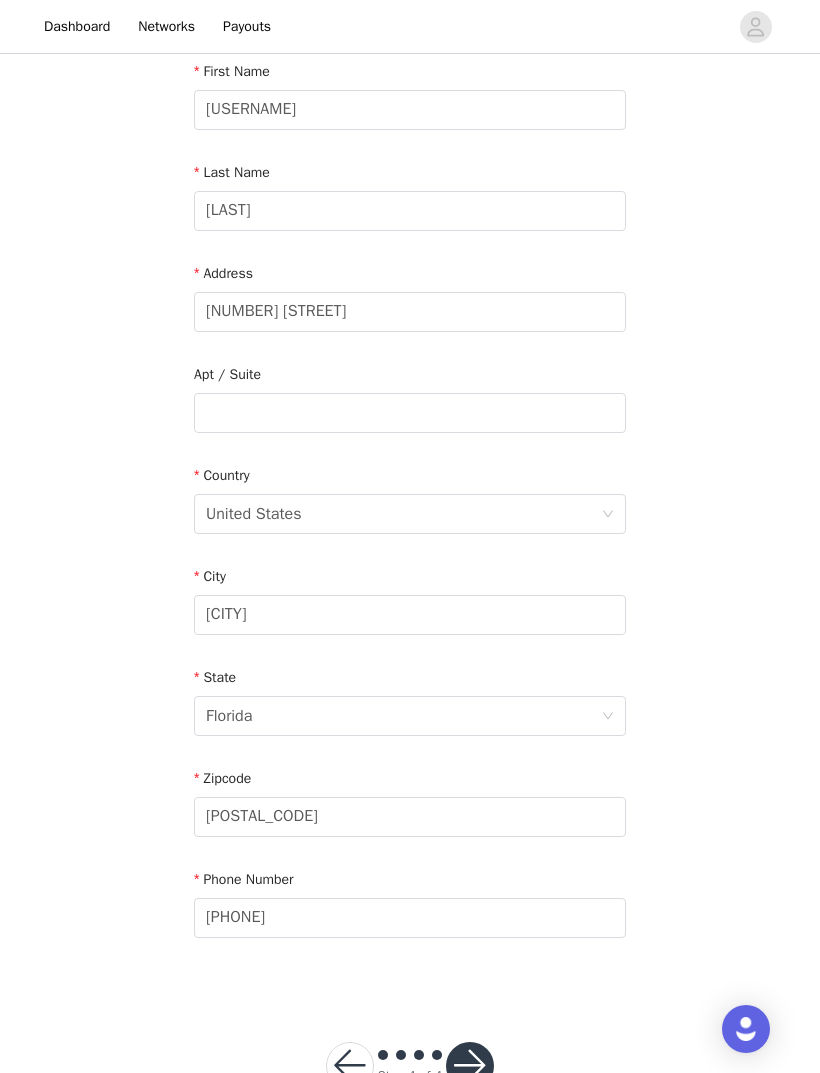 click at bounding box center [470, 1066] 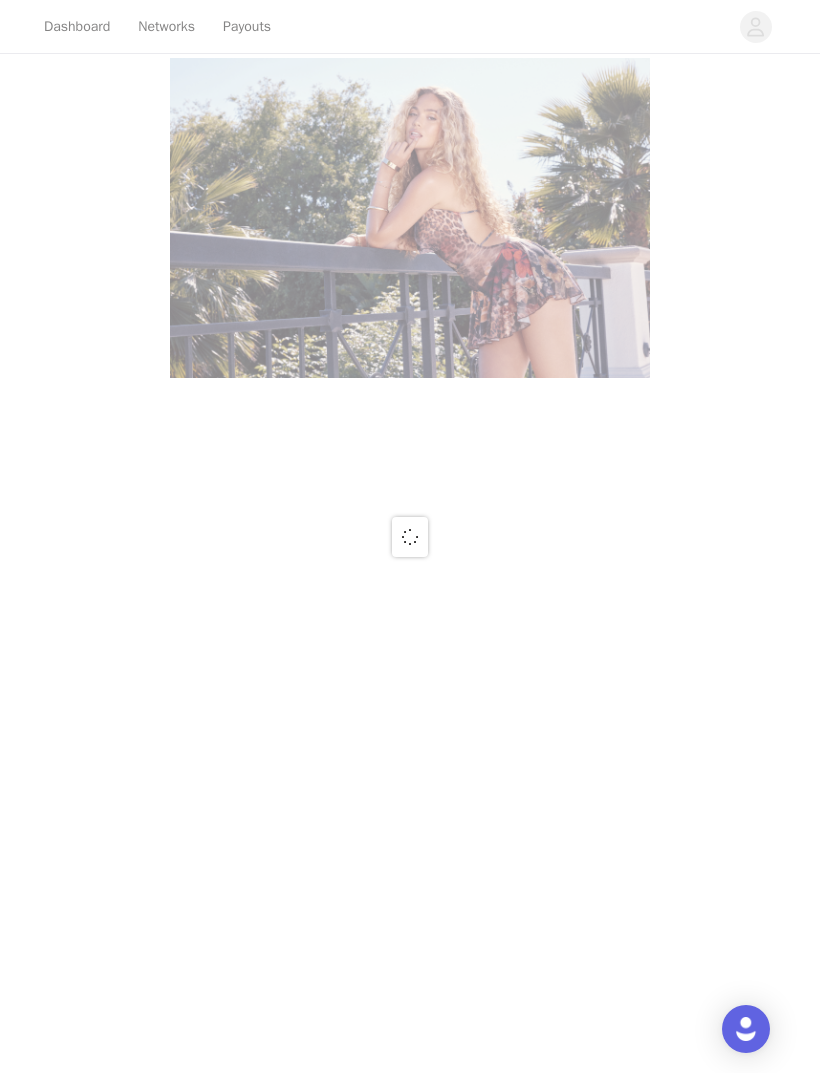 scroll, scrollTop: 0, scrollLeft: 0, axis: both 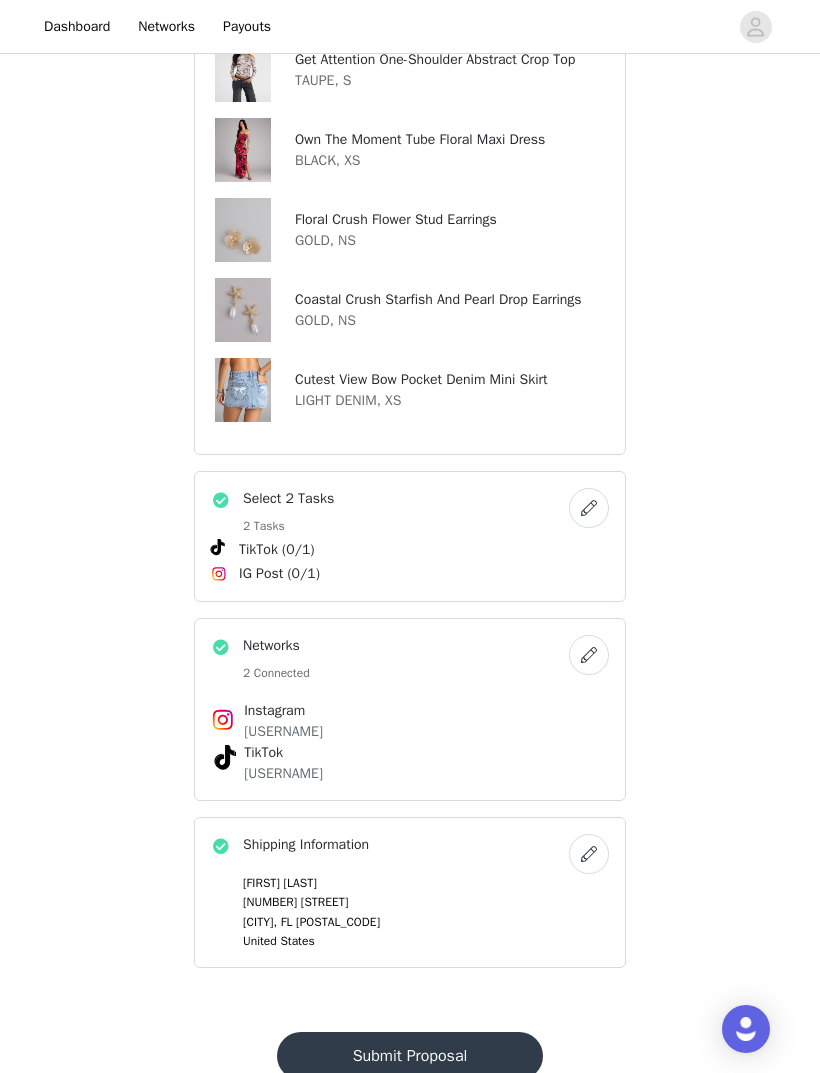 click on "Submit Proposal" at bounding box center (410, 1056) 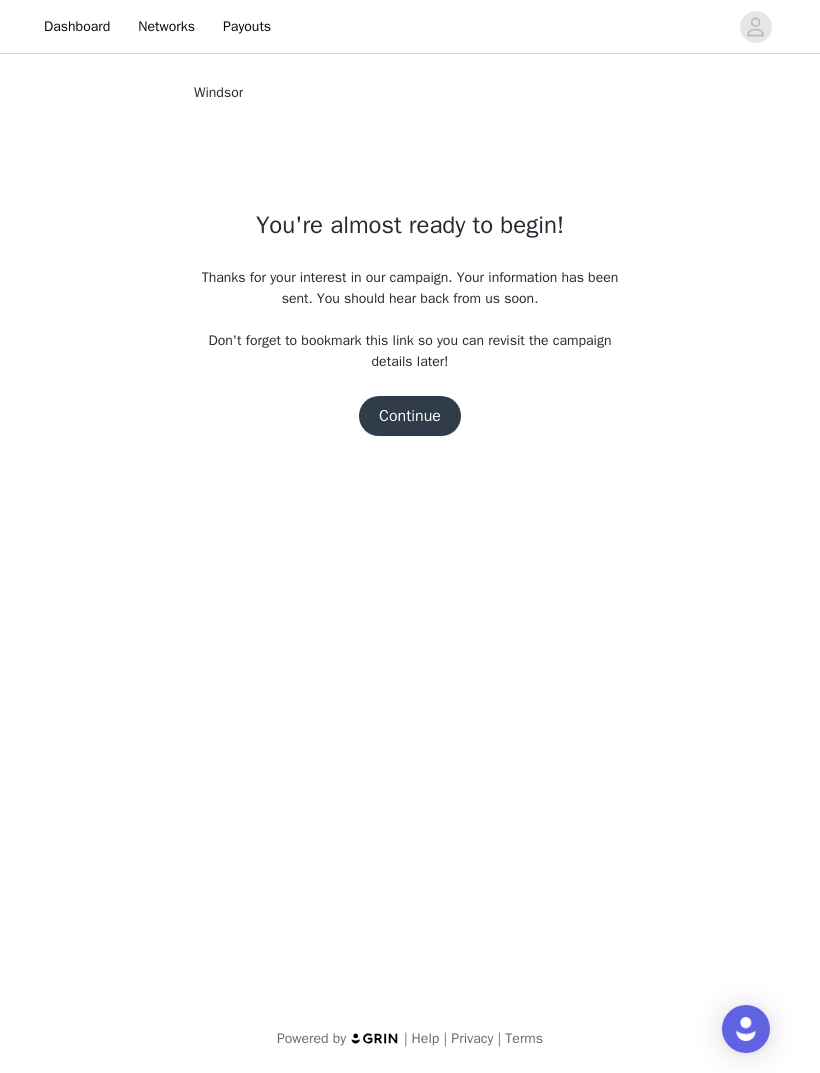 scroll, scrollTop: 0, scrollLeft: 0, axis: both 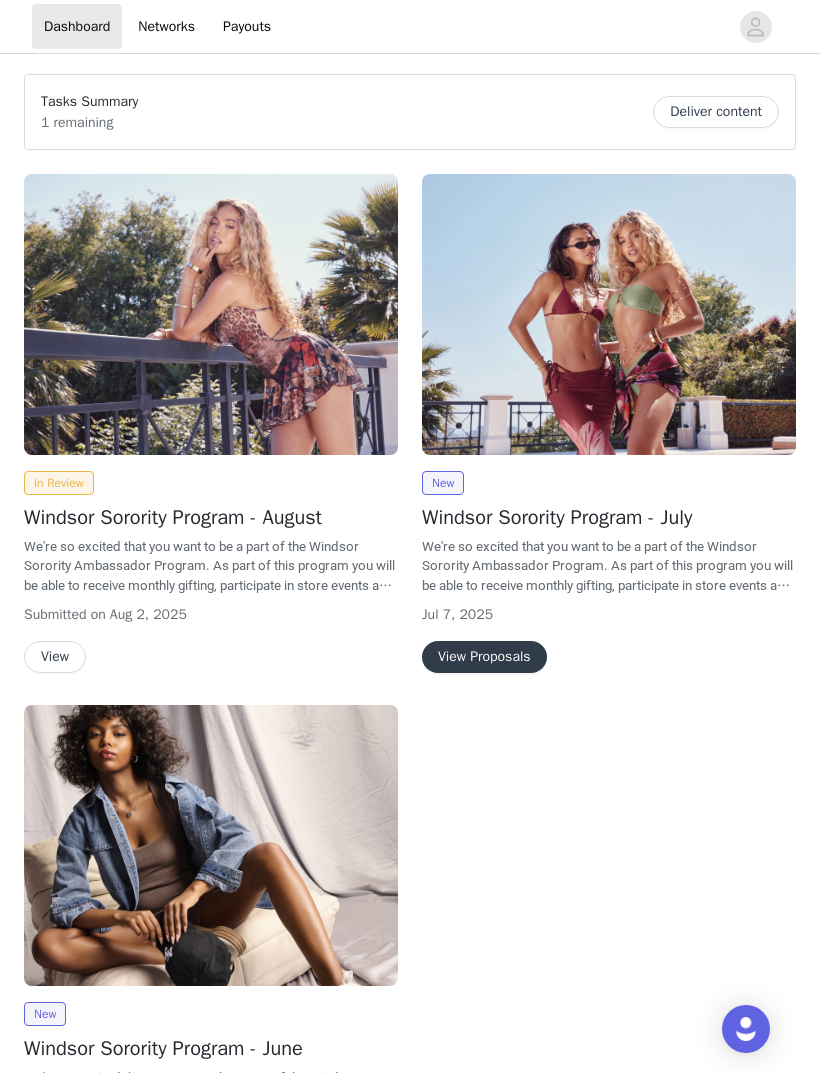 click on "Payouts" at bounding box center (247, 26) 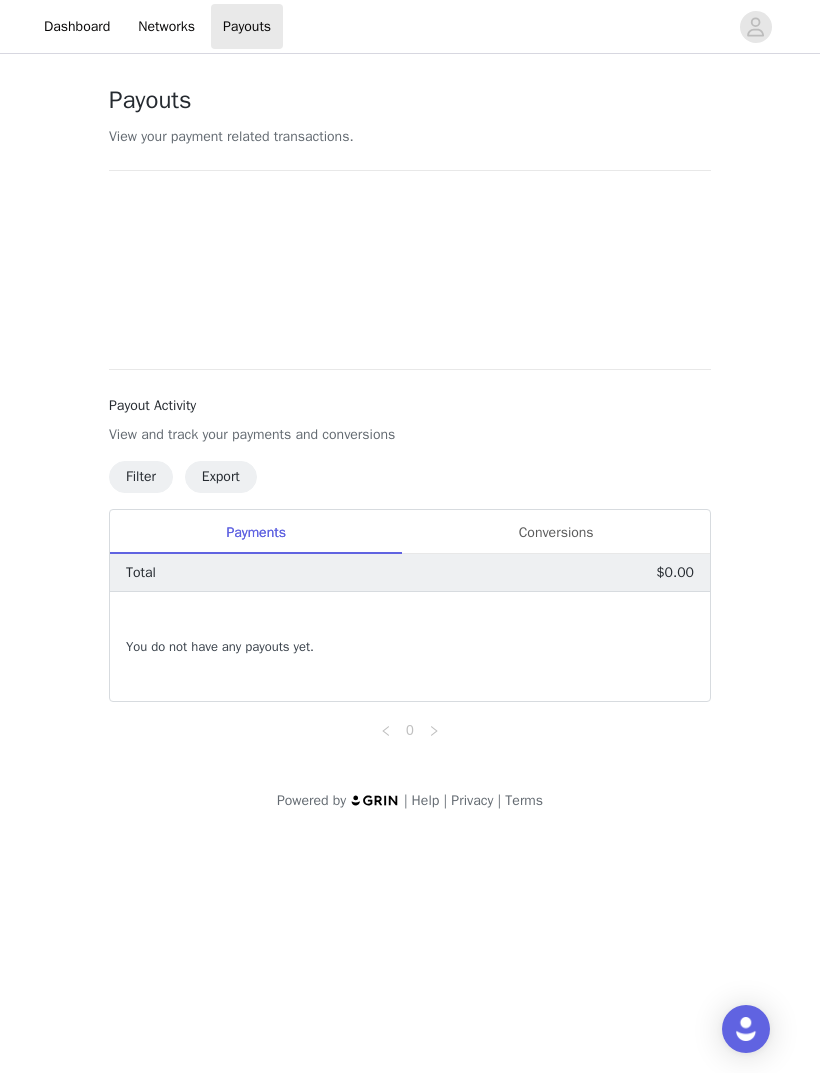 click on "Conversions" at bounding box center [556, 532] 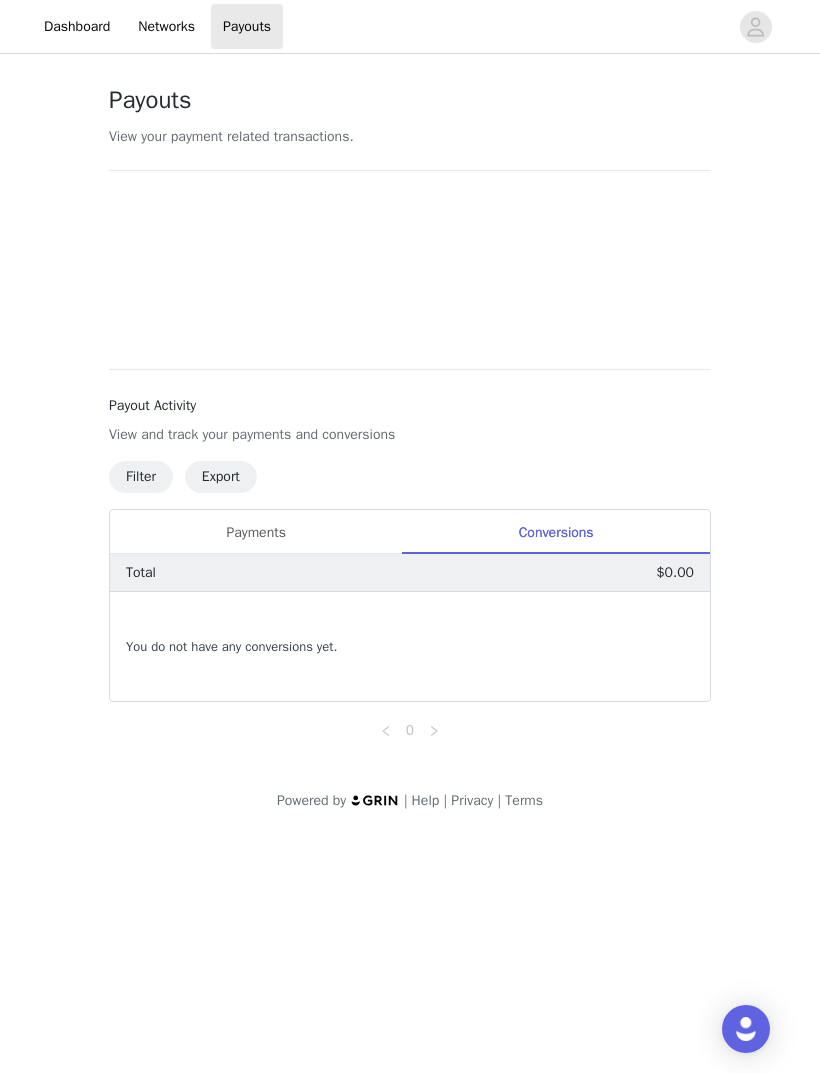 click on "Conversions" at bounding box center [556, 532] 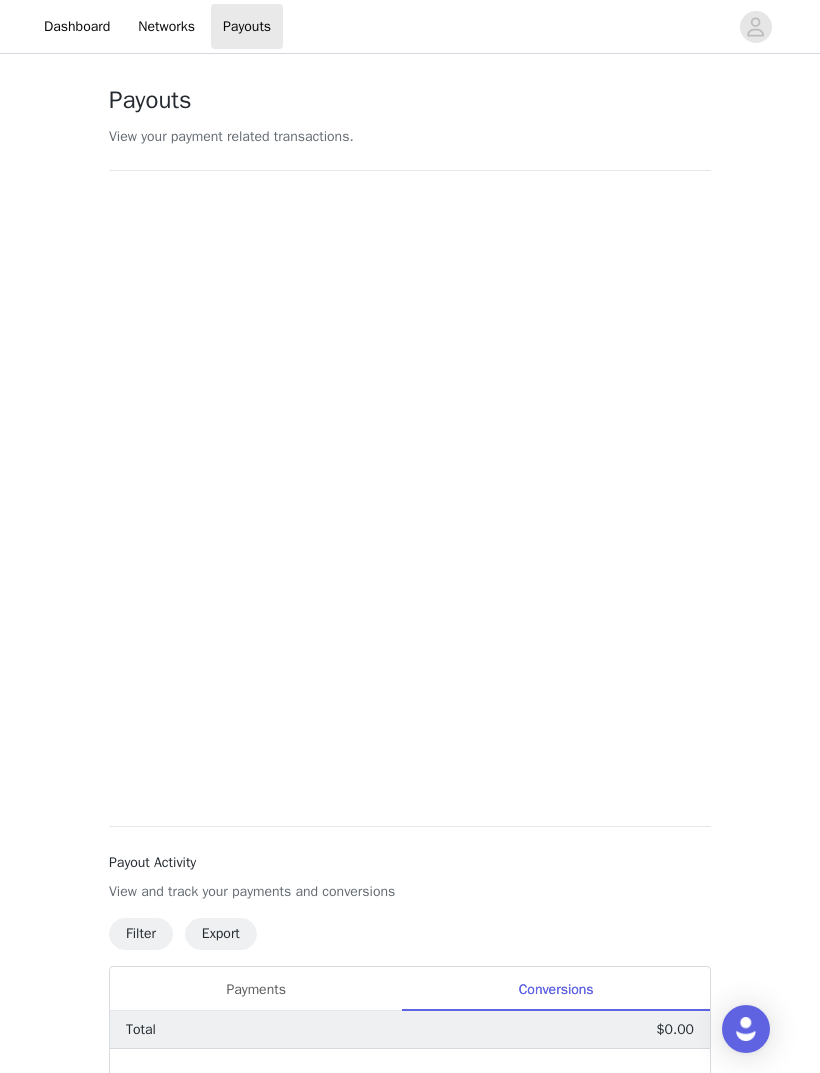 click on "Networks" at bounding box center (166, 26) 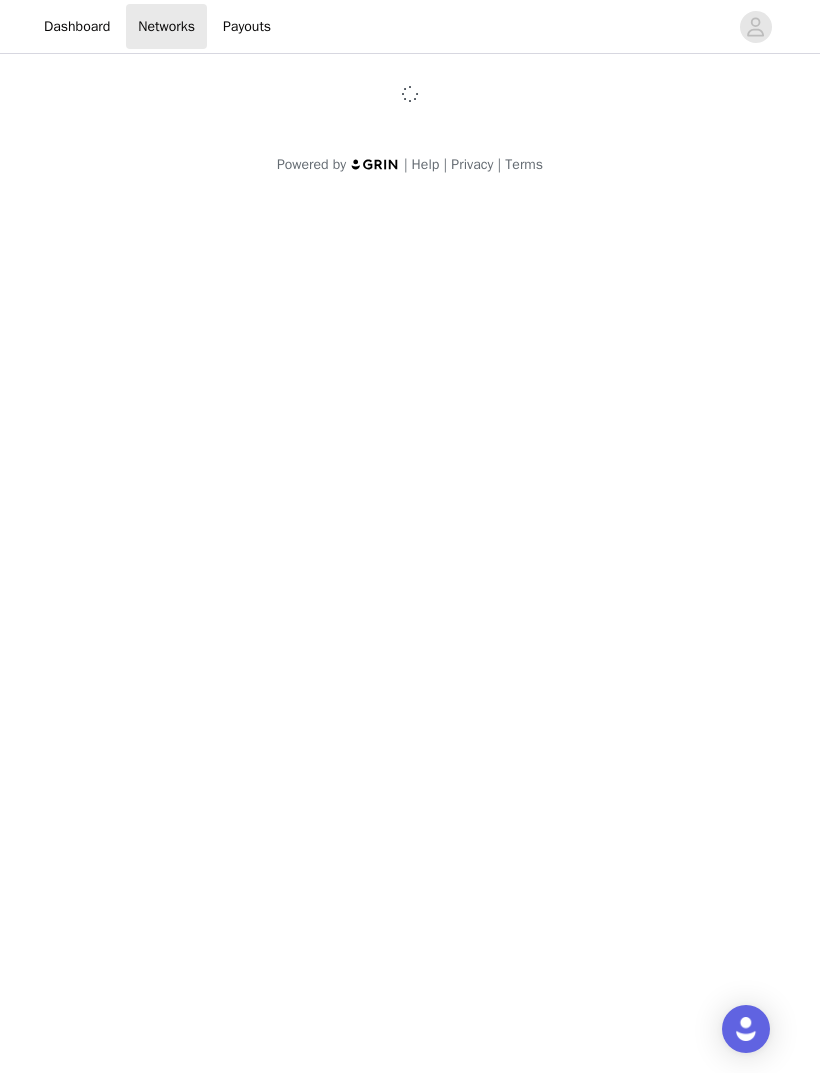 click on "Payouts" at bounding box center (247, 26) 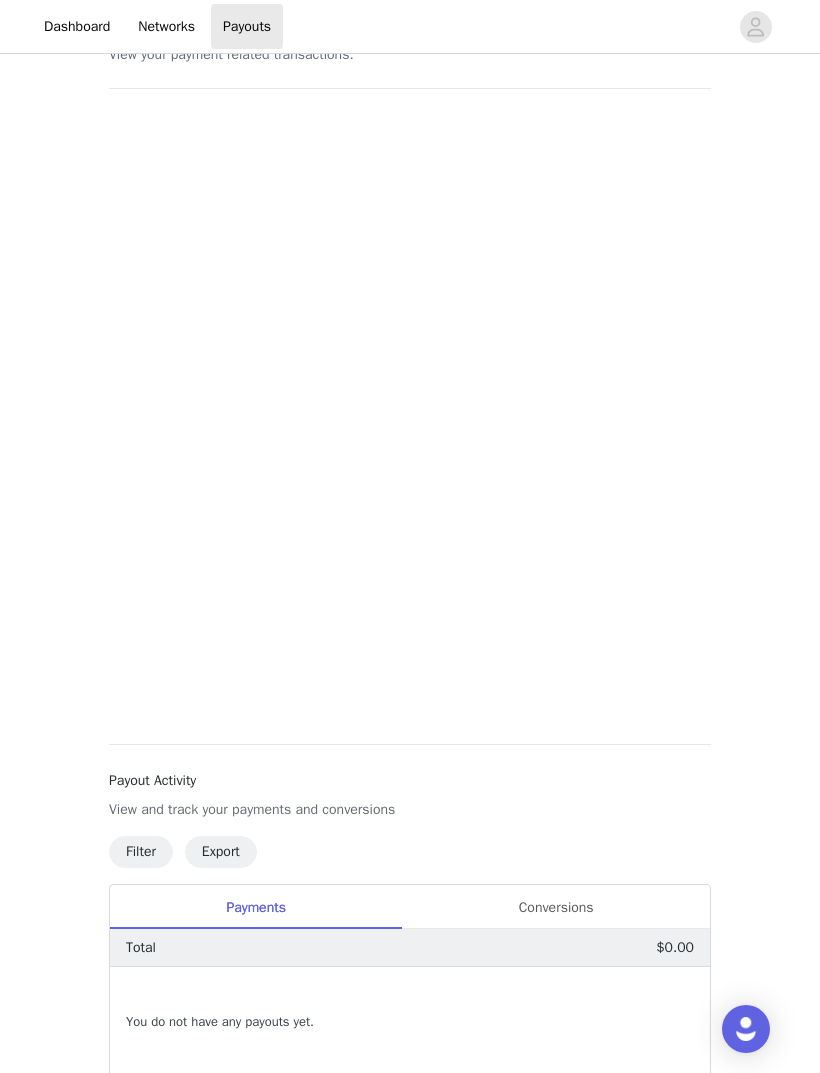 scroll, scrollTop: 0, scrollLeft: 0, axis: both 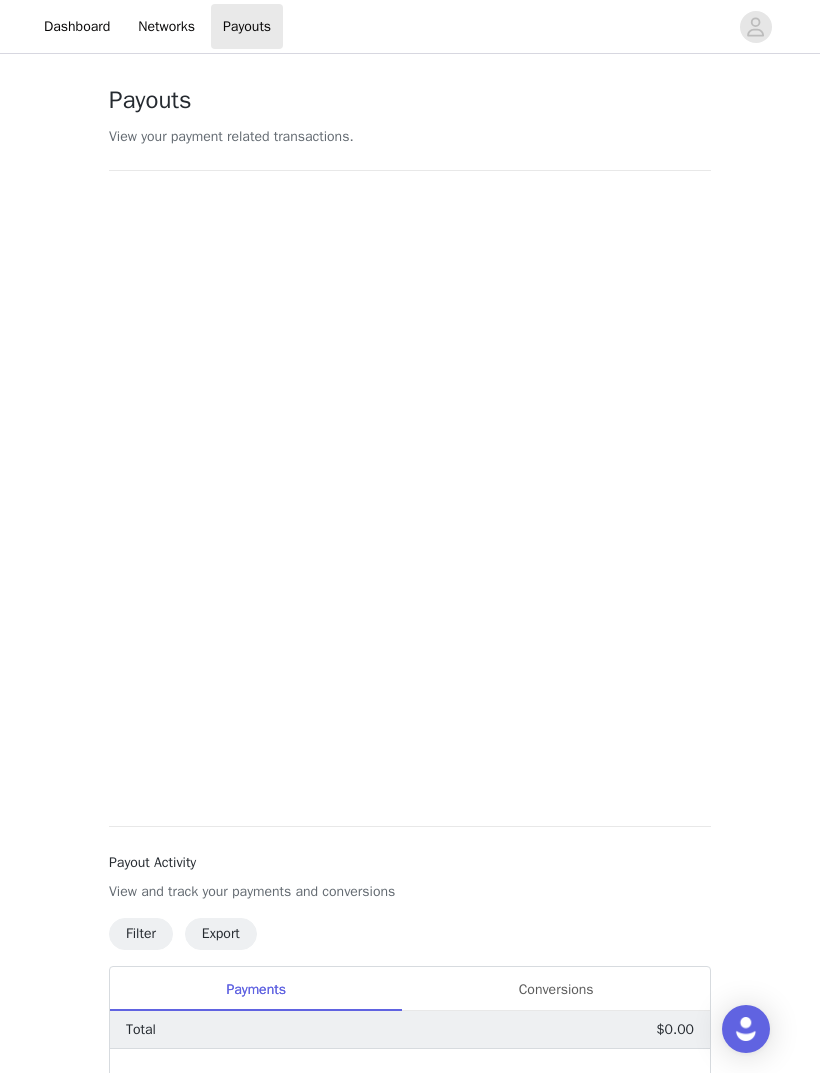 click on "Networks" at bounding box center [166, 26] 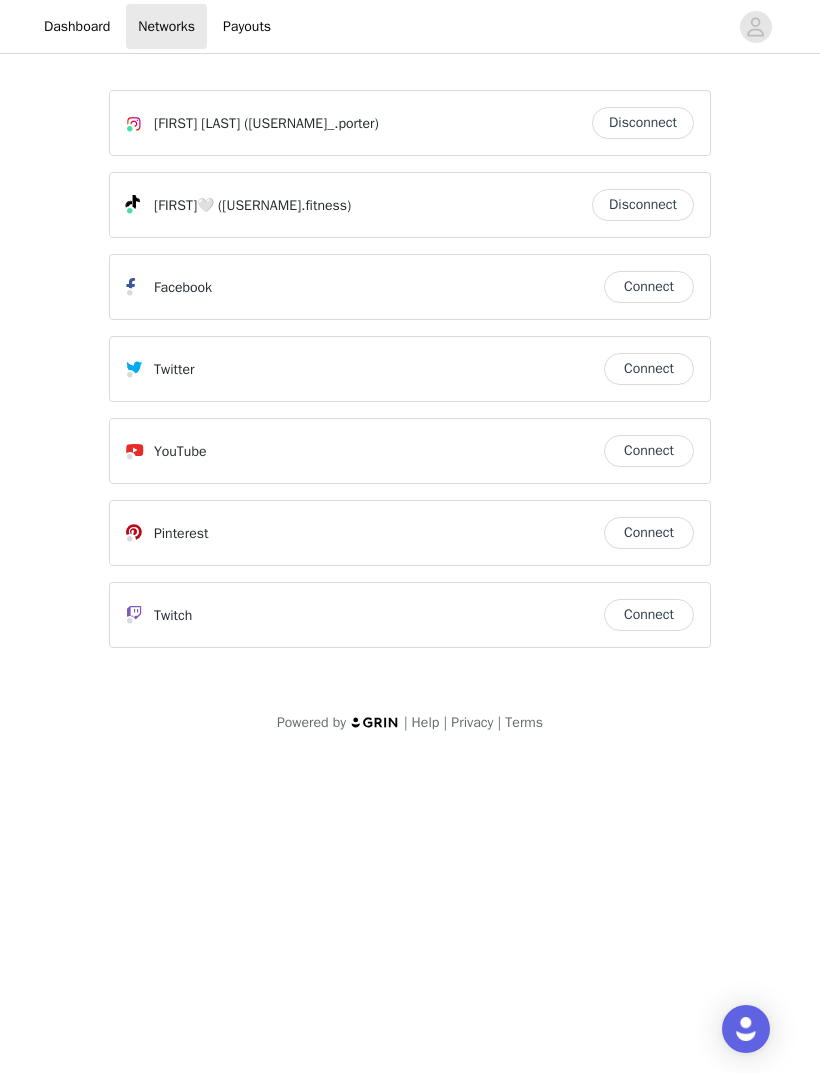 click on "Dashboard" at bounding box center (77, 26) 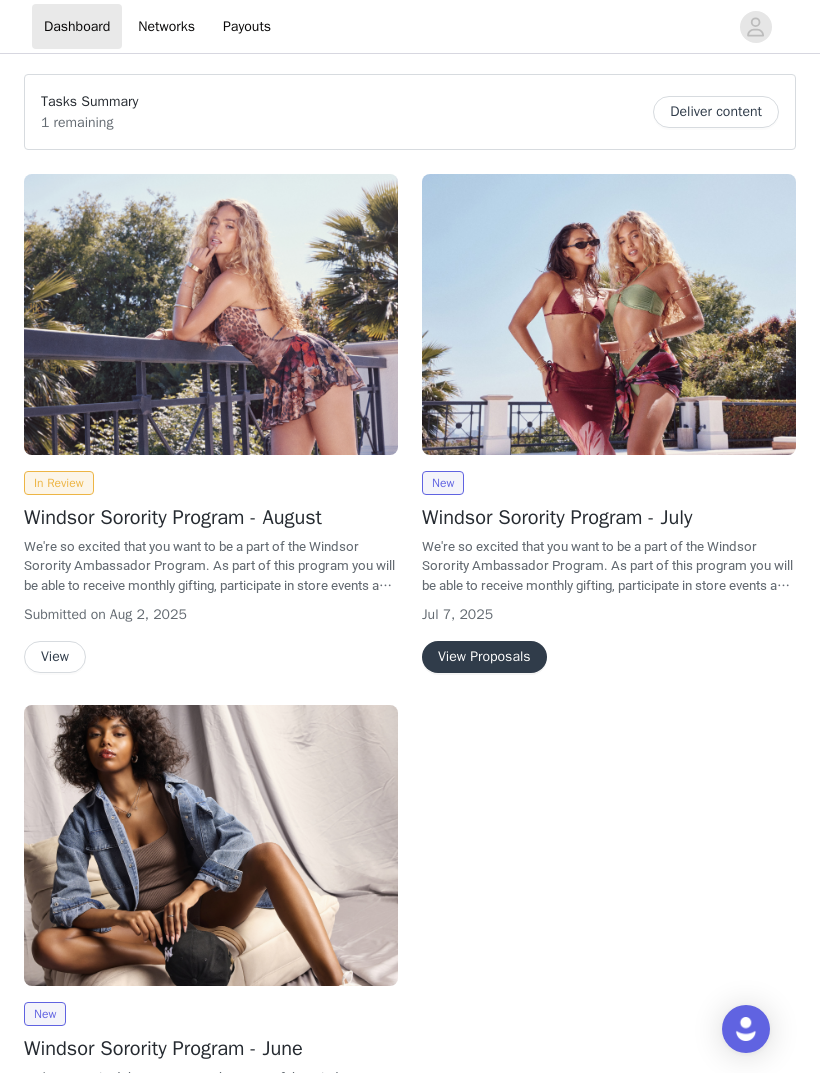 click on "Dashboard" at bounding box center (77, 26) 